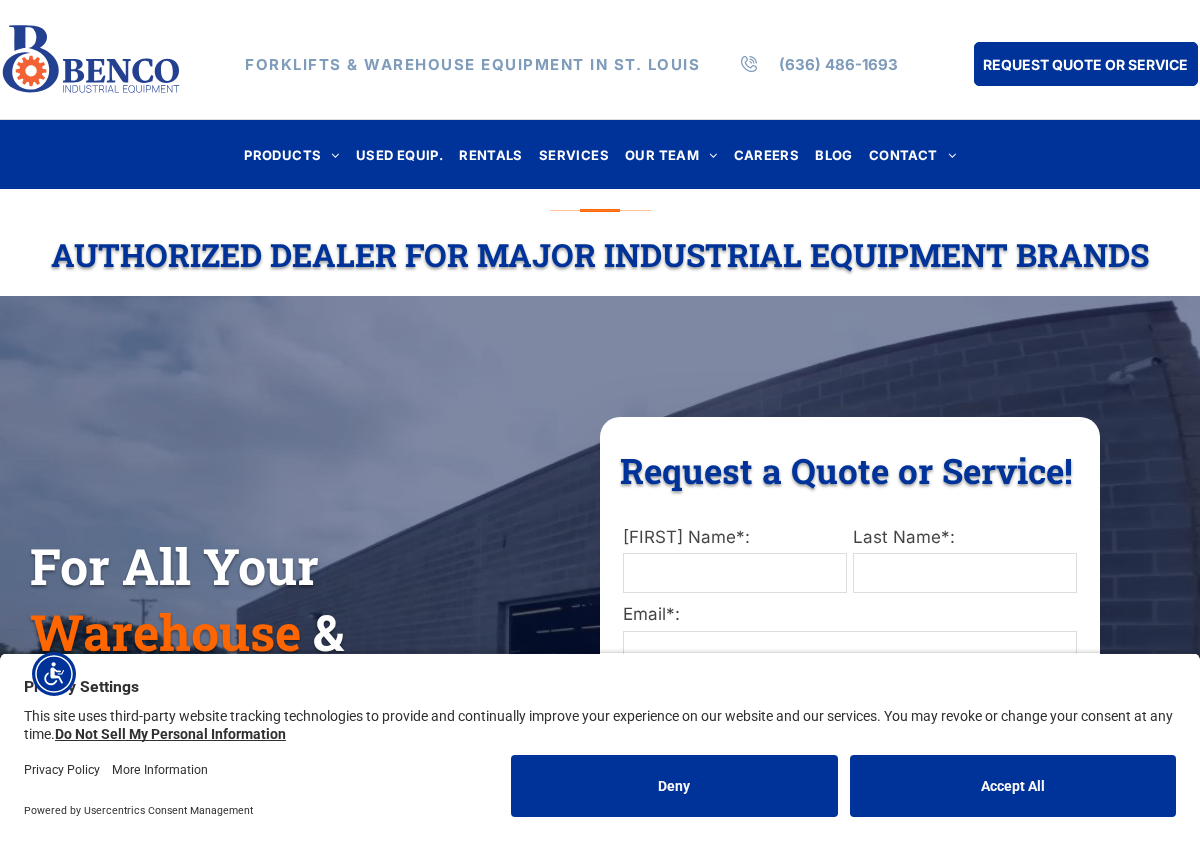 scroll, scrollTop: 0, scrollLeft: 0, axis: both 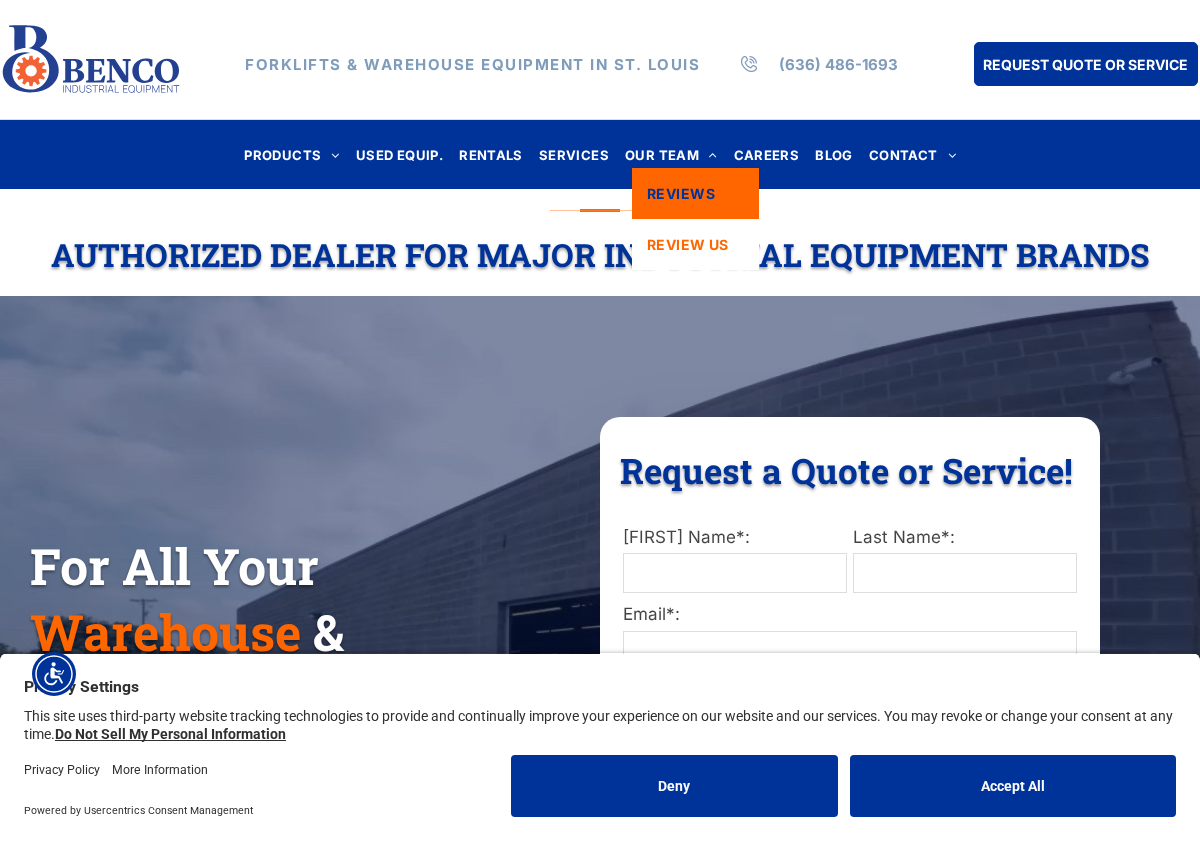 click on "REVIEWS" at bounding box center (681, 193) 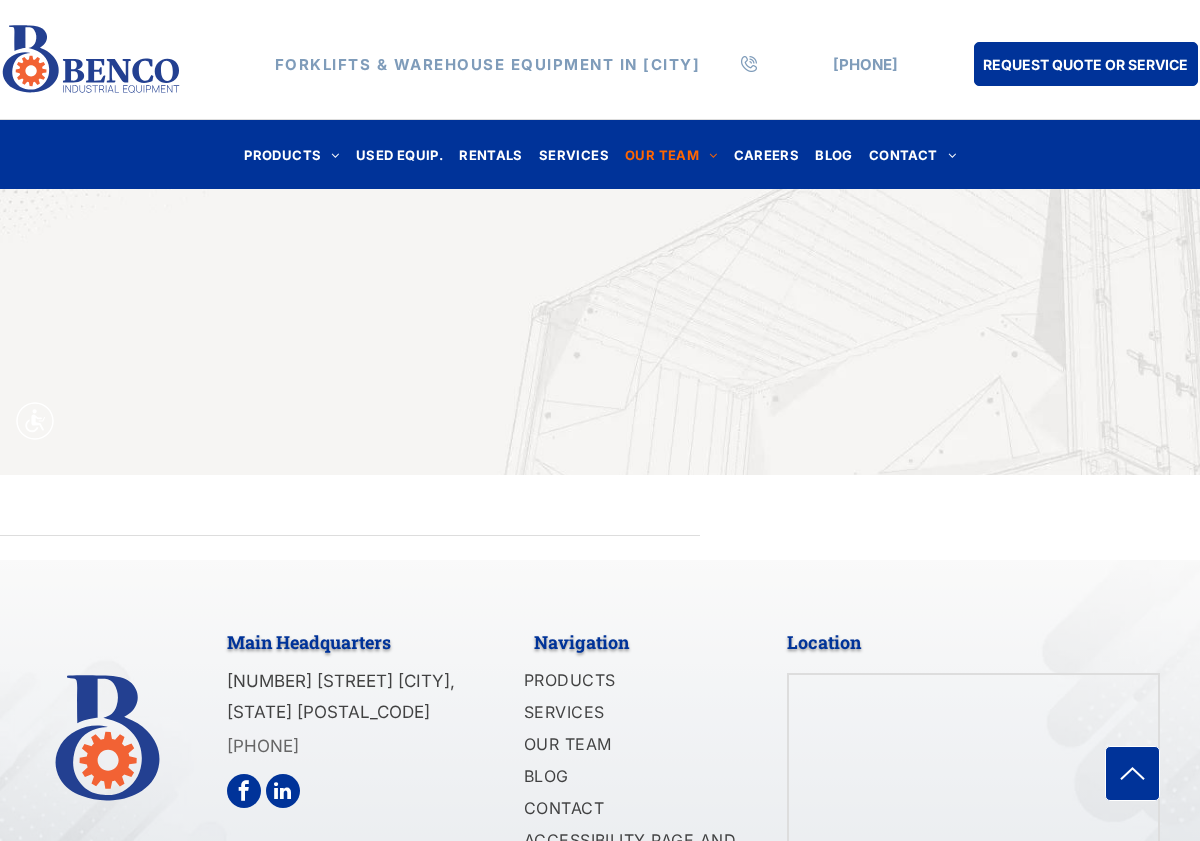 scroll, scrollTop: 0, scrollLeft: 0, axis: both 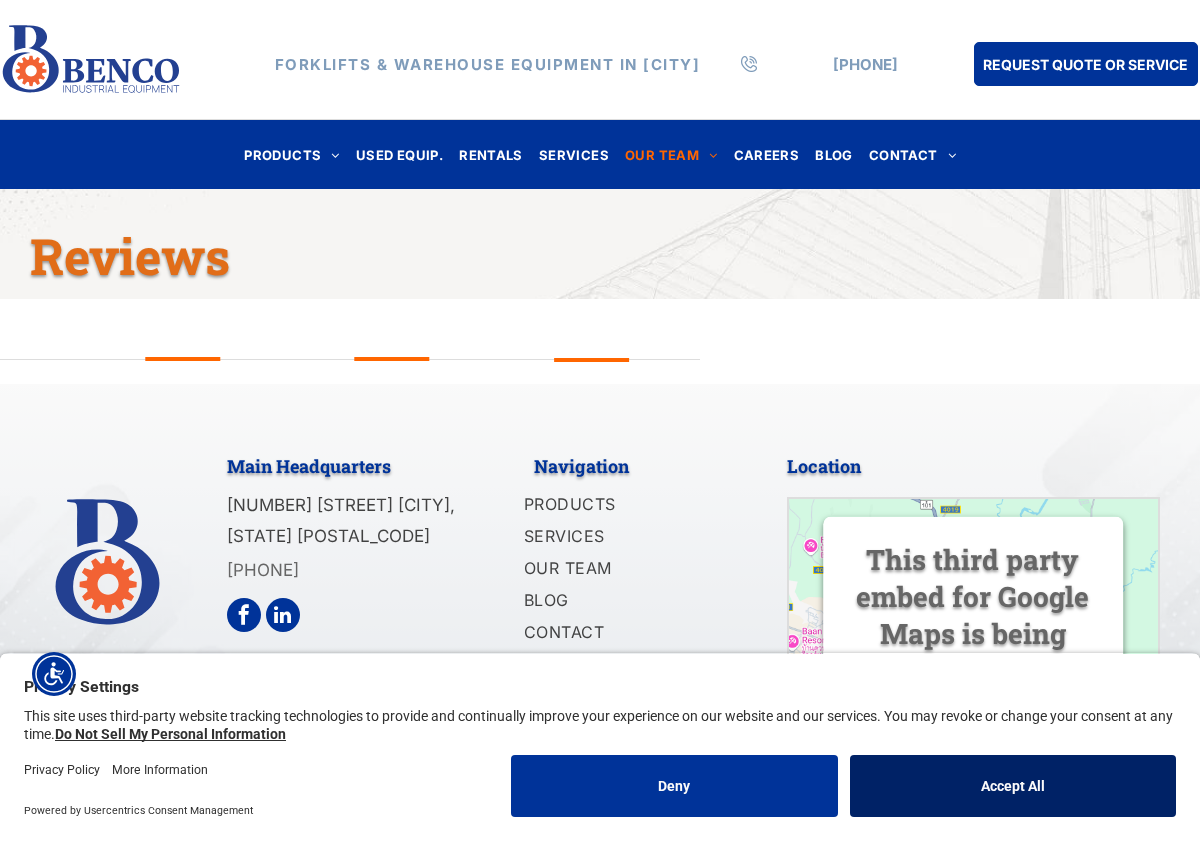 click on "Accept All" at bounding box center (1013, 786) 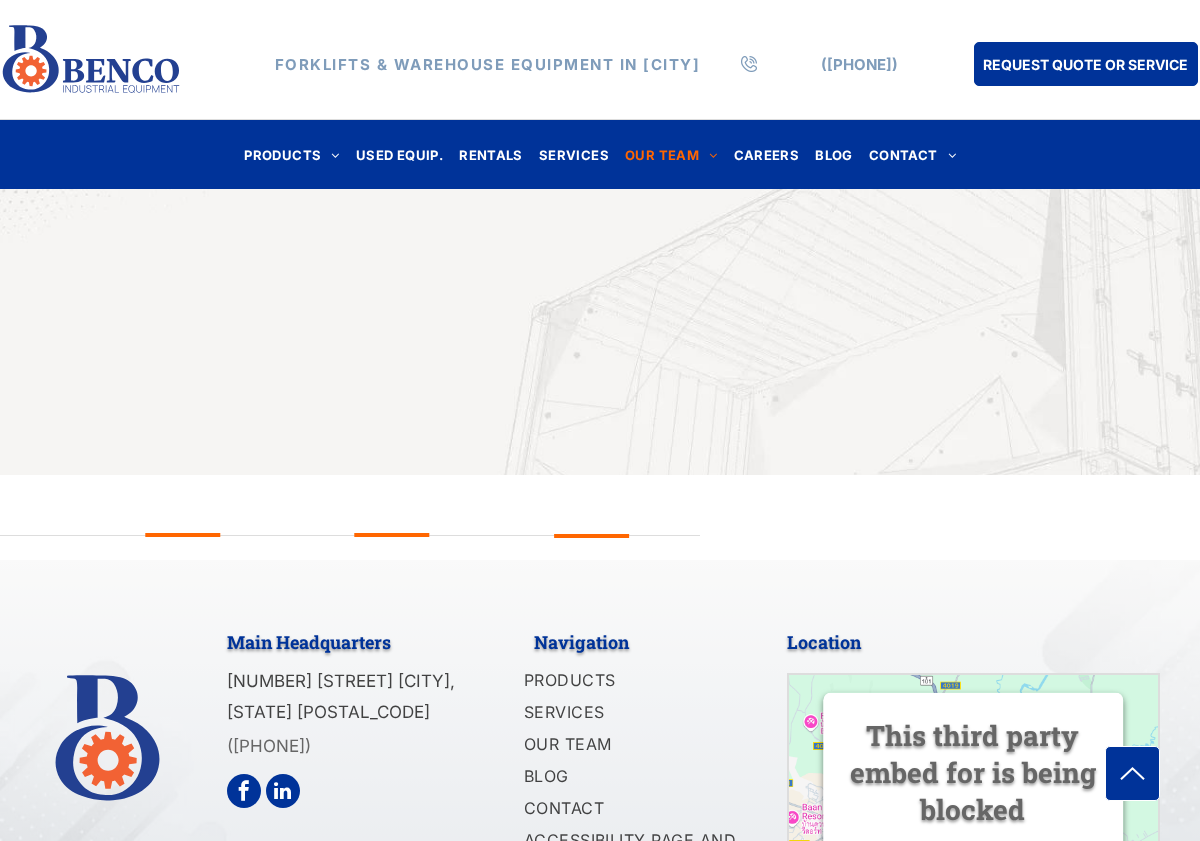 scroll, scrollTop: 176, scrollLeft: 0, axis: vertical 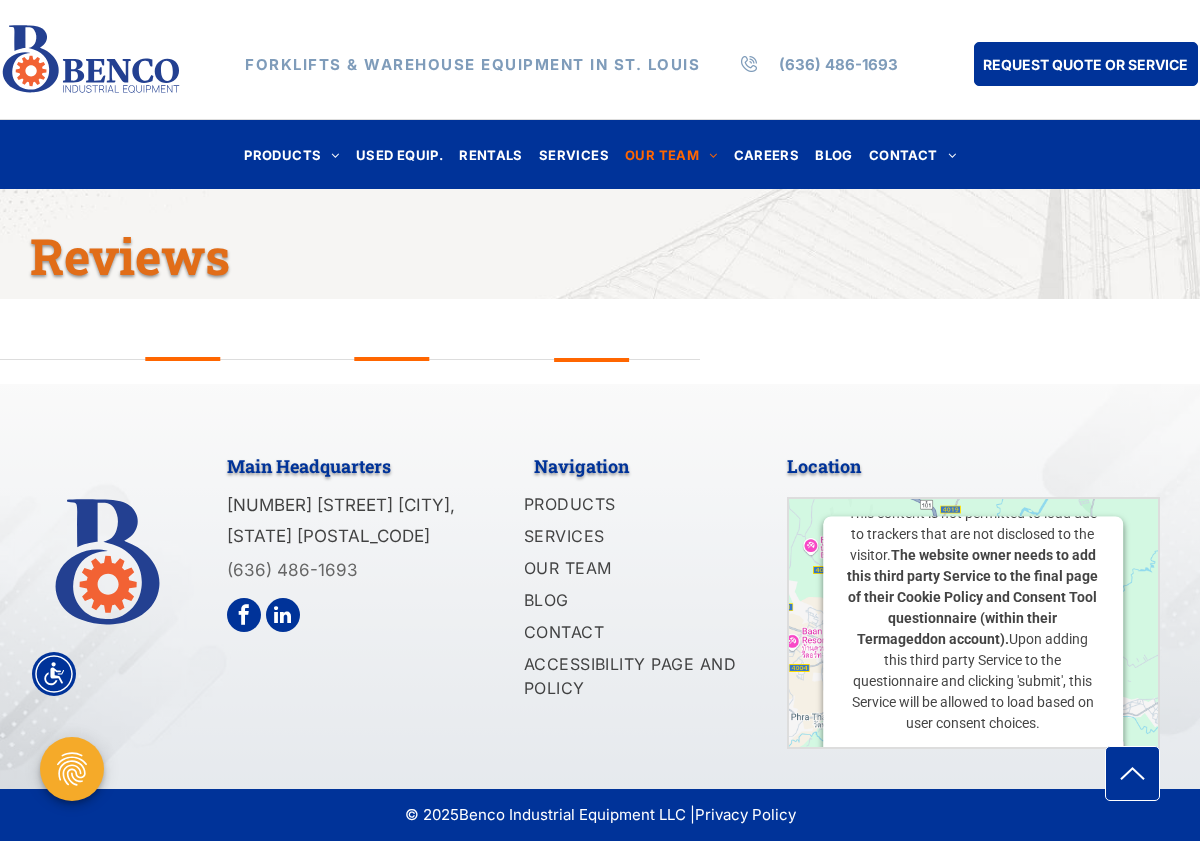 click on "The website owner needs to add this third party Service to the final page of their Cookie Policy and Consent Tool questionnaire (within their Termageddon account)." at bounding box center [973, 597] 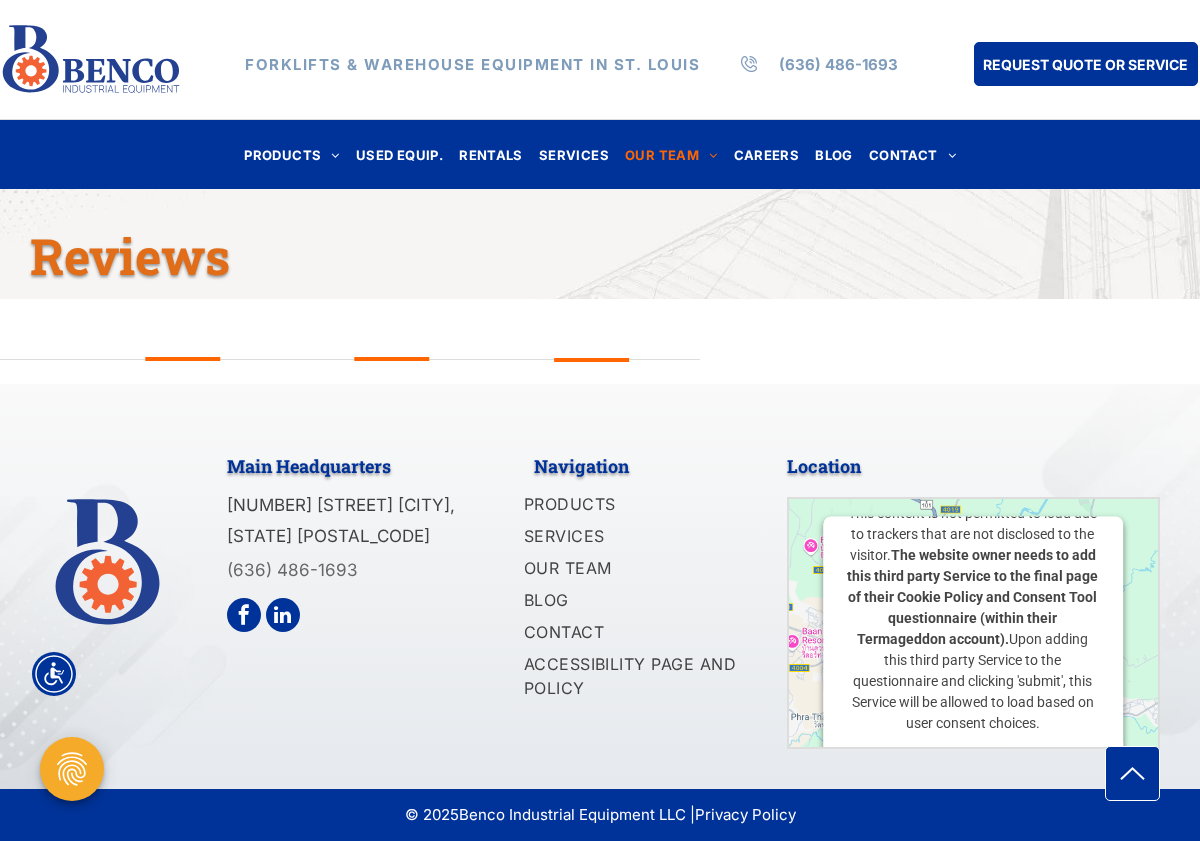 click at bounding box center [973, 659] 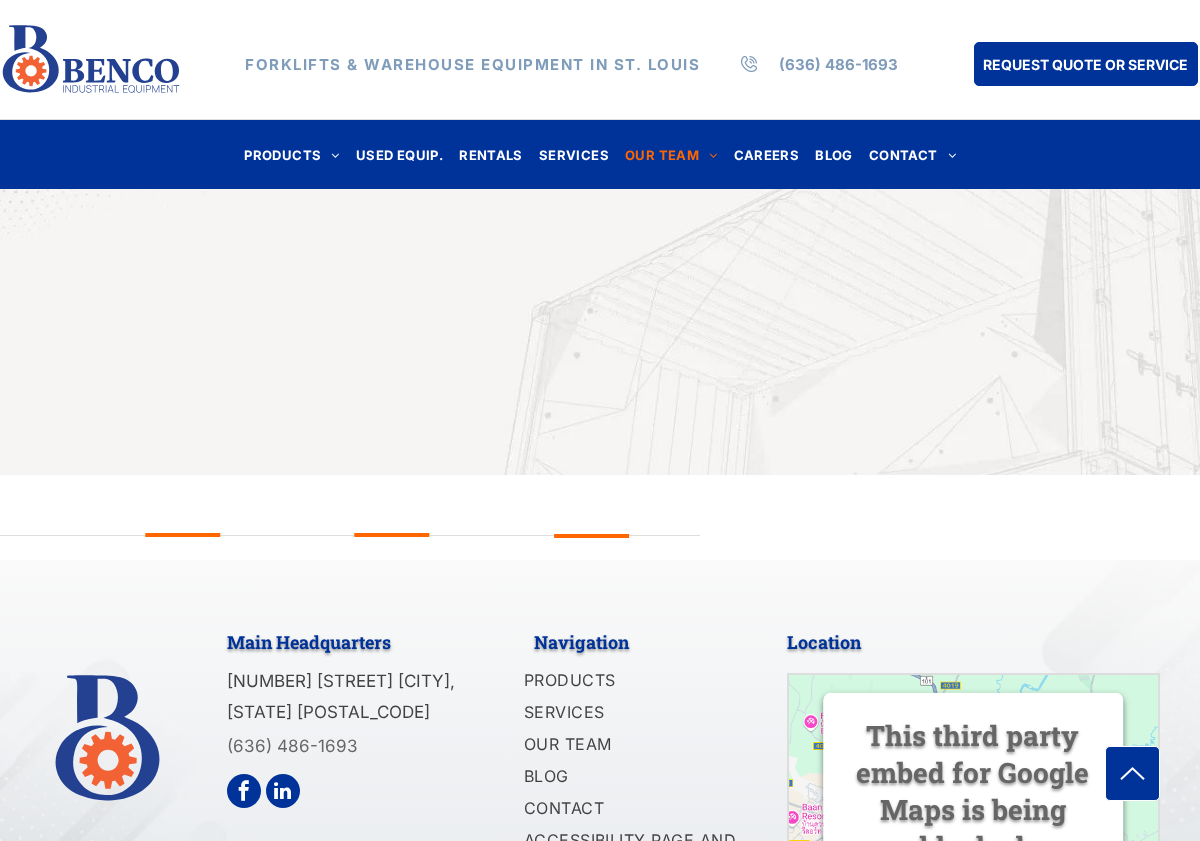 scroll, scrollTop: 176, scrollLeft: 0, axis: vertical 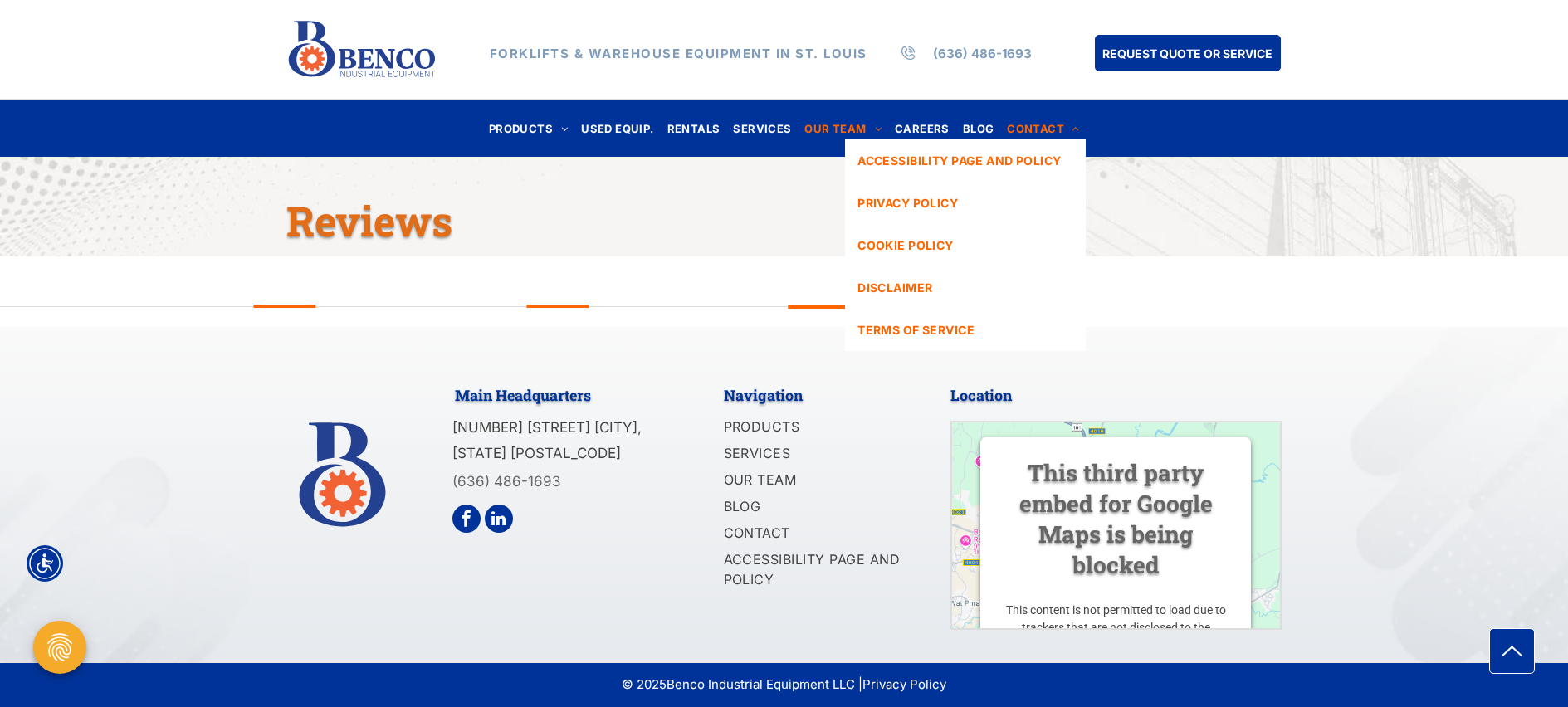 click on "CONTACT" at bounding box center (1043, 128) 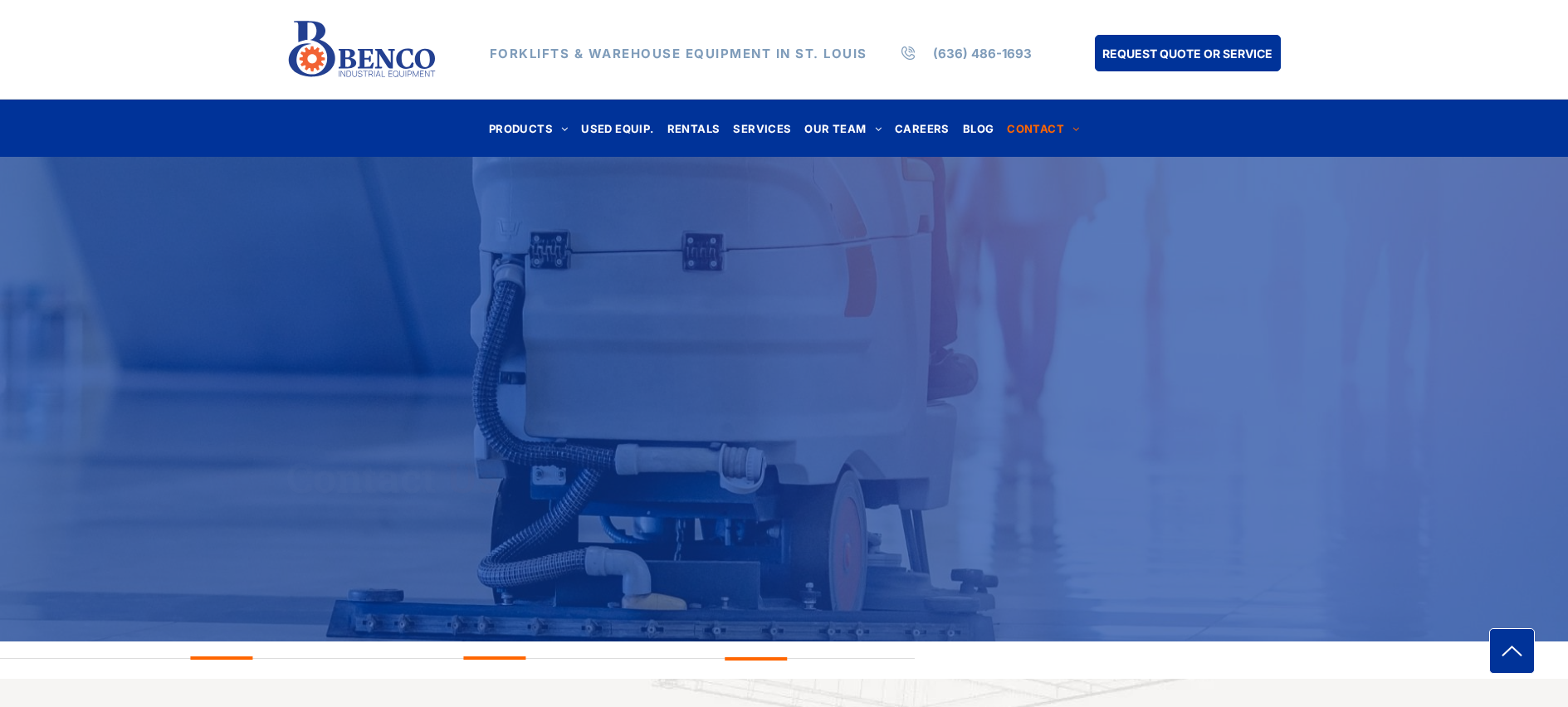 scroll, scrollTop: 0, scrollLeft: 0, axis: both 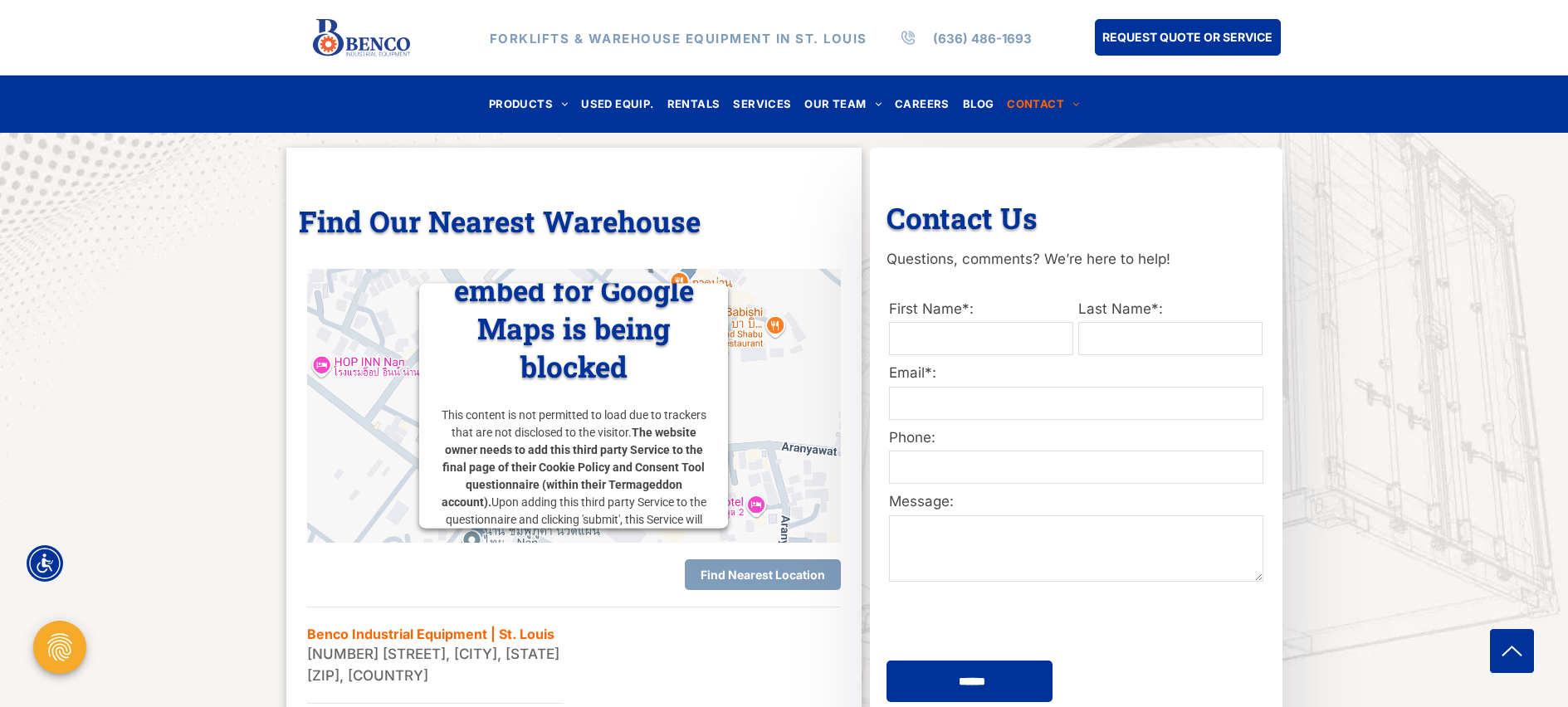 click on "Find Nearest Location" at bounding box center [763, 574] 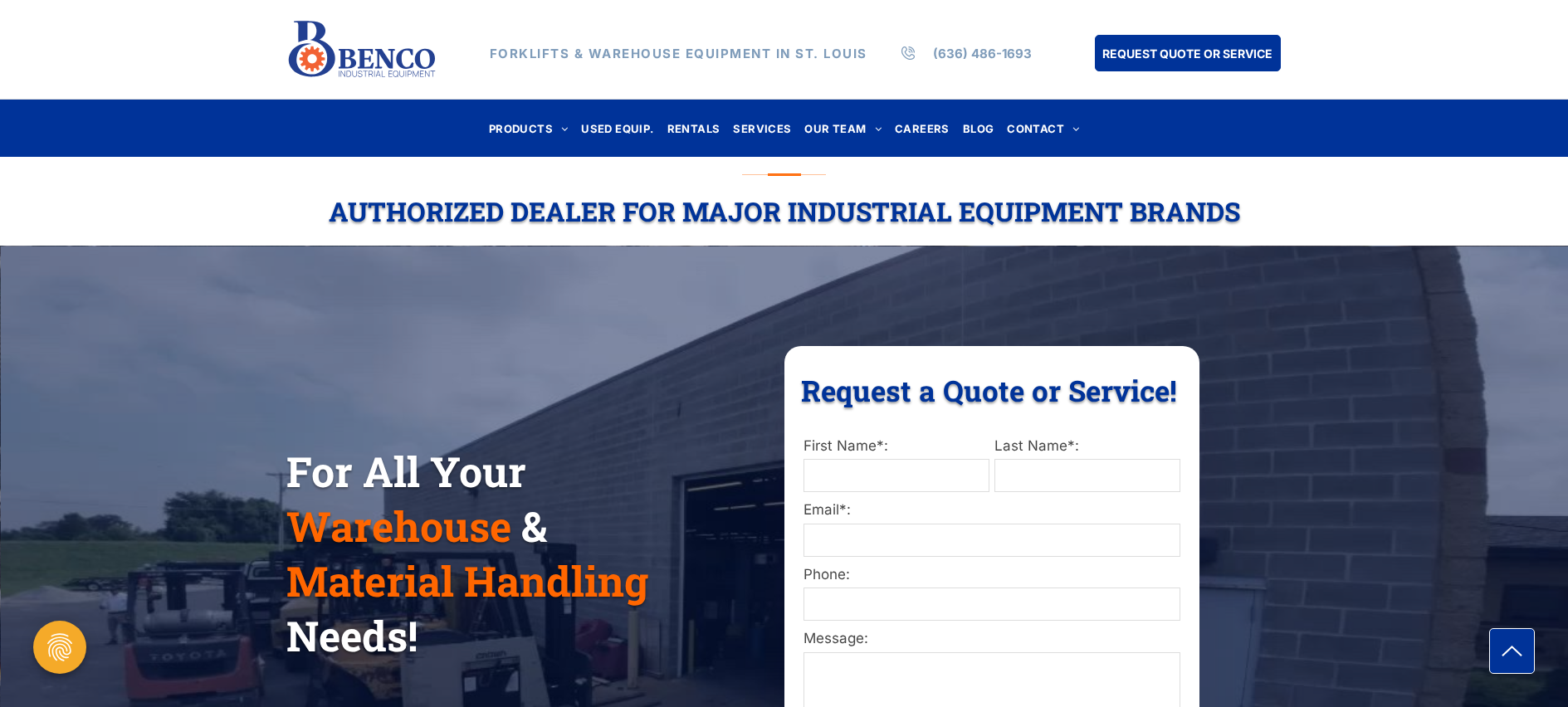 scroll, scrollTop: 0, scrollLeft: 0, axis: both 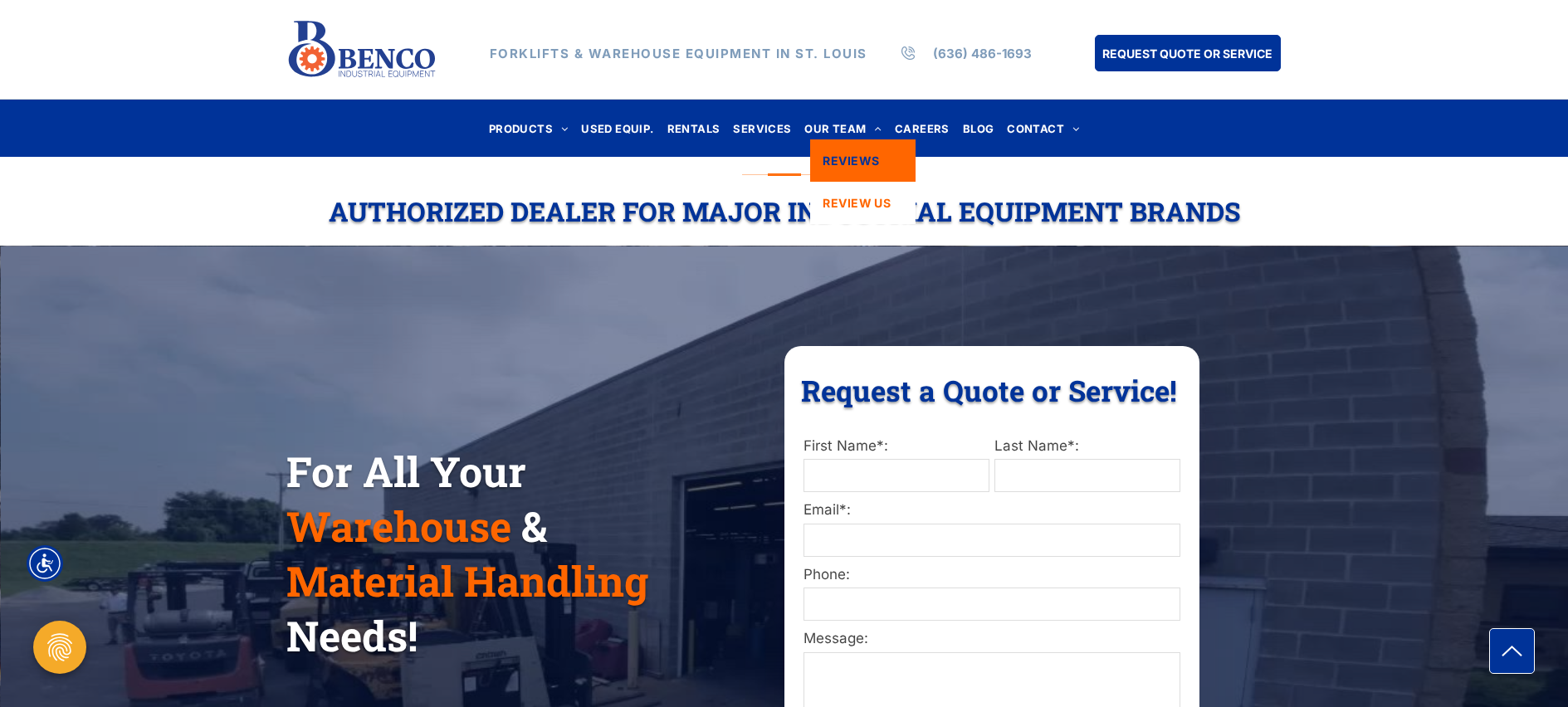 click on "REVIEWS" at bounding box center [851, 160] 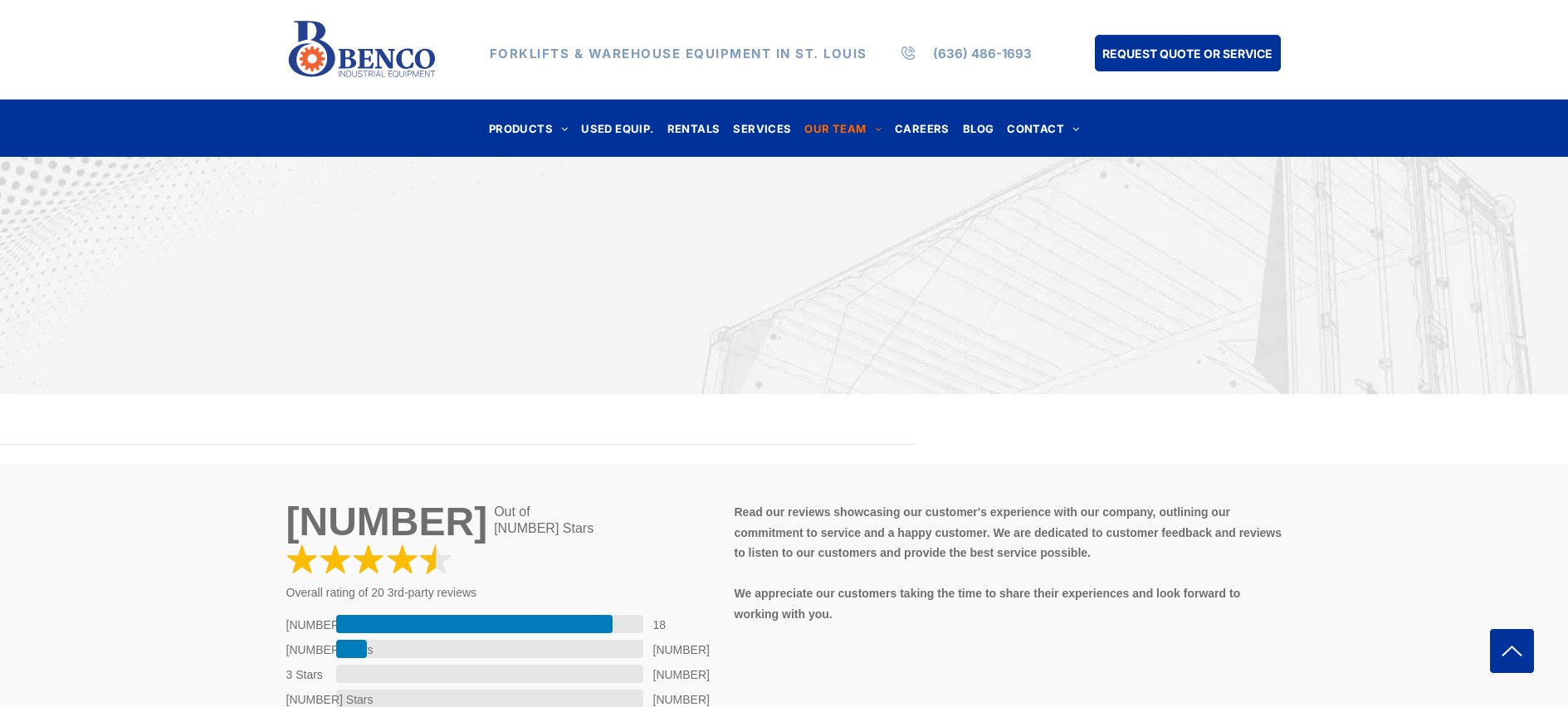 scroll, scrollTop: 0, scrollLeft: 0, axis: both 